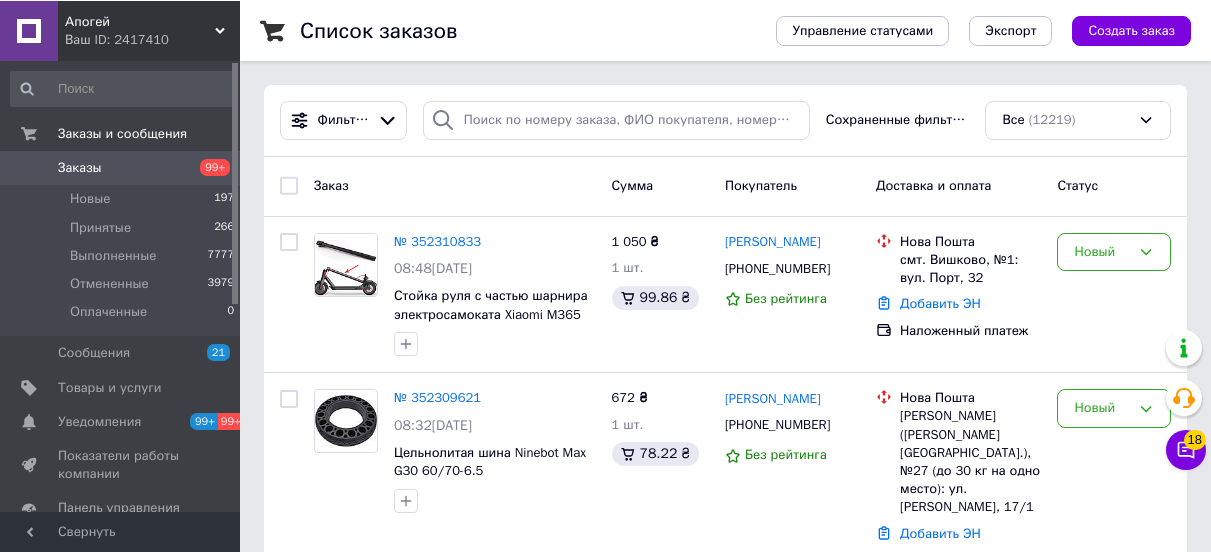 scroll, scrollTop: 0, scrollLeft: 0, axis: both 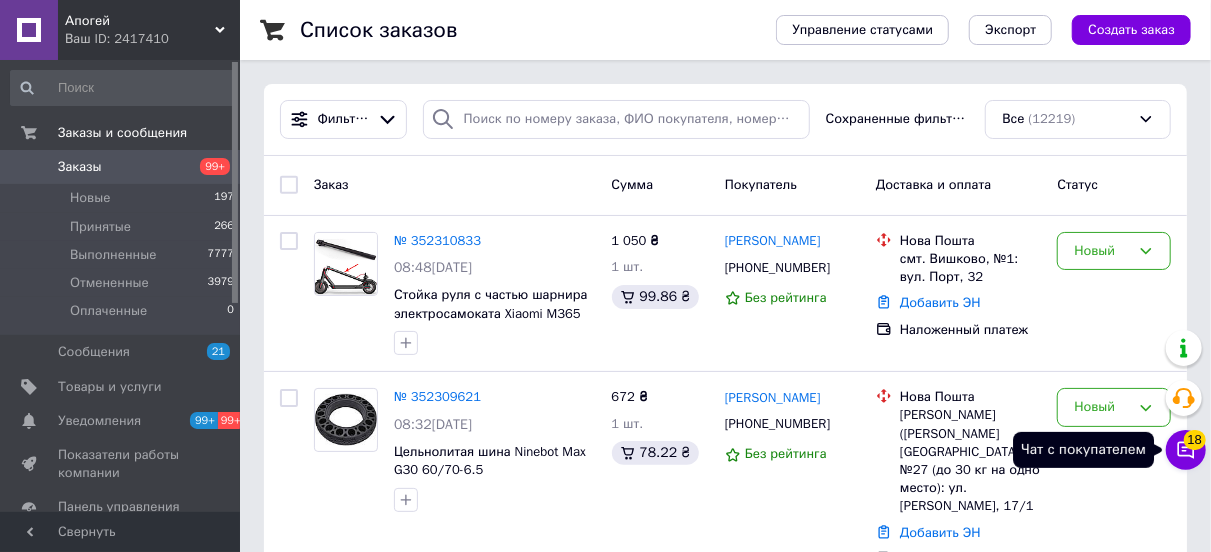 click on "18" at bounding box center (1195, 440) 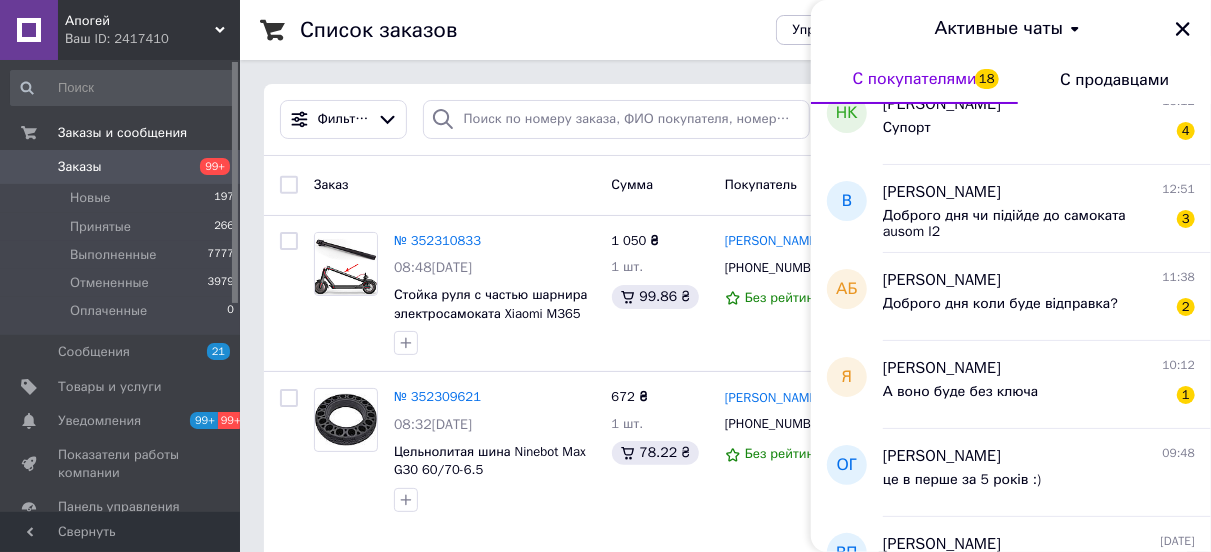 scroll, scrollTop: 300, scrollLeft: 0, axis: vertical 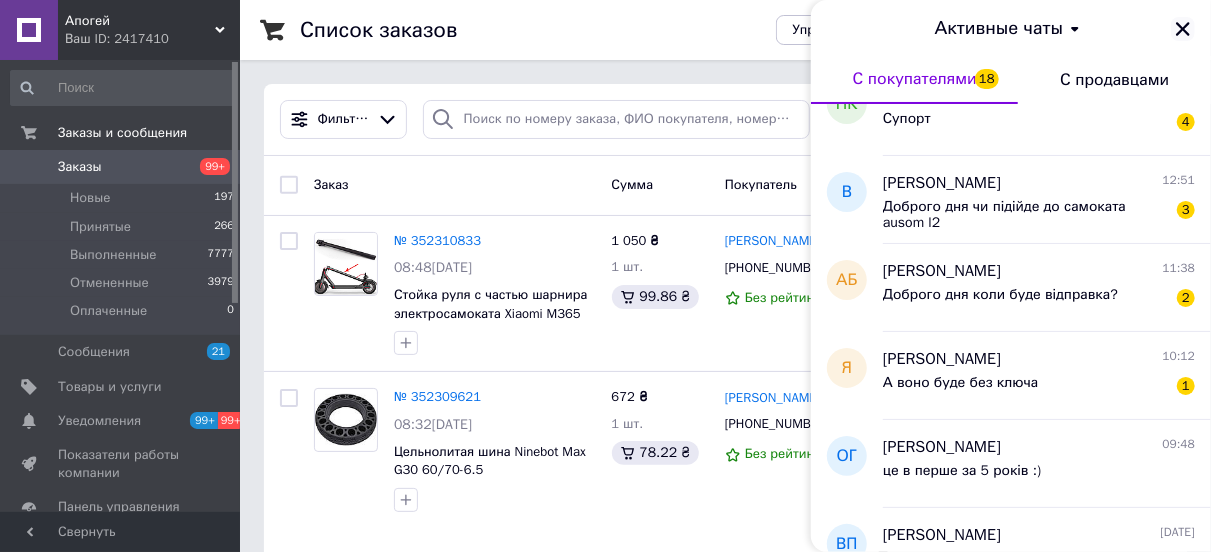 click 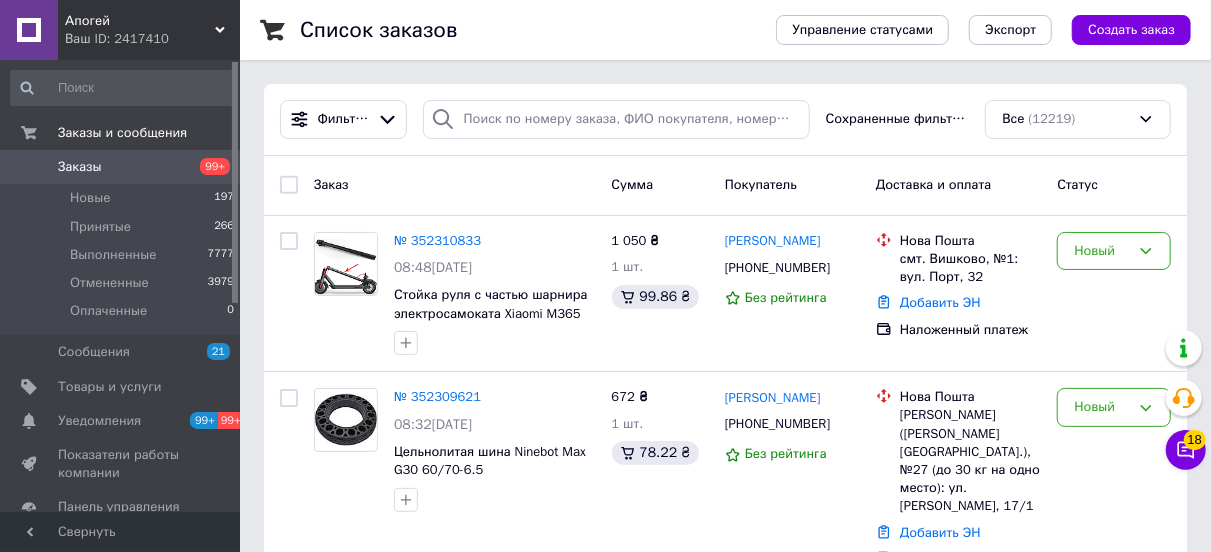 click on "Заказы" at bounding box center [80, 167] 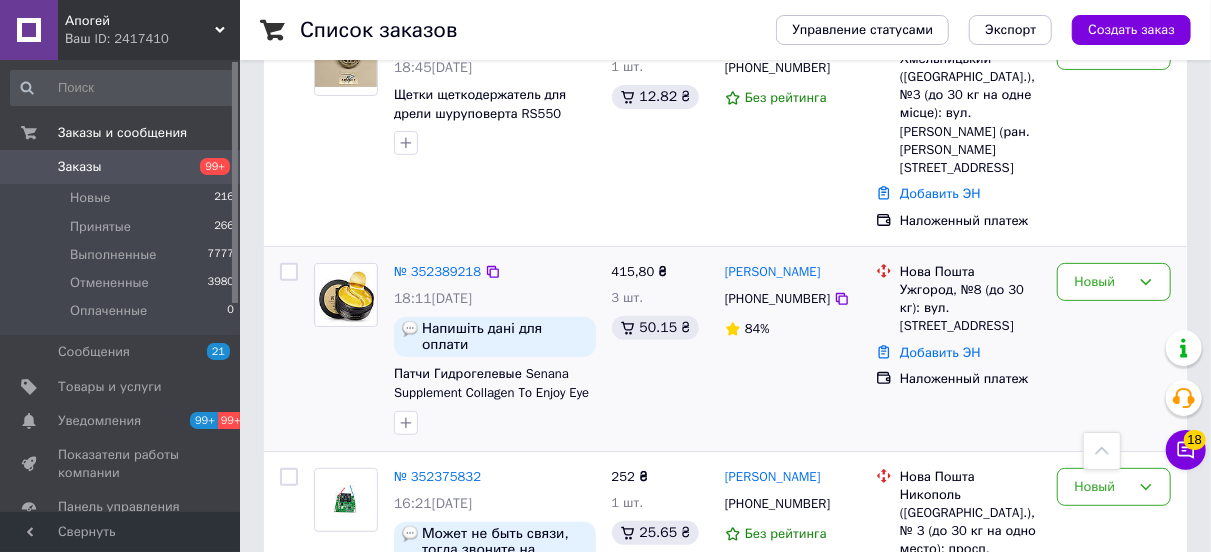 scroll, scrollTop: 200, scrollLeft: 0, axis: vertical 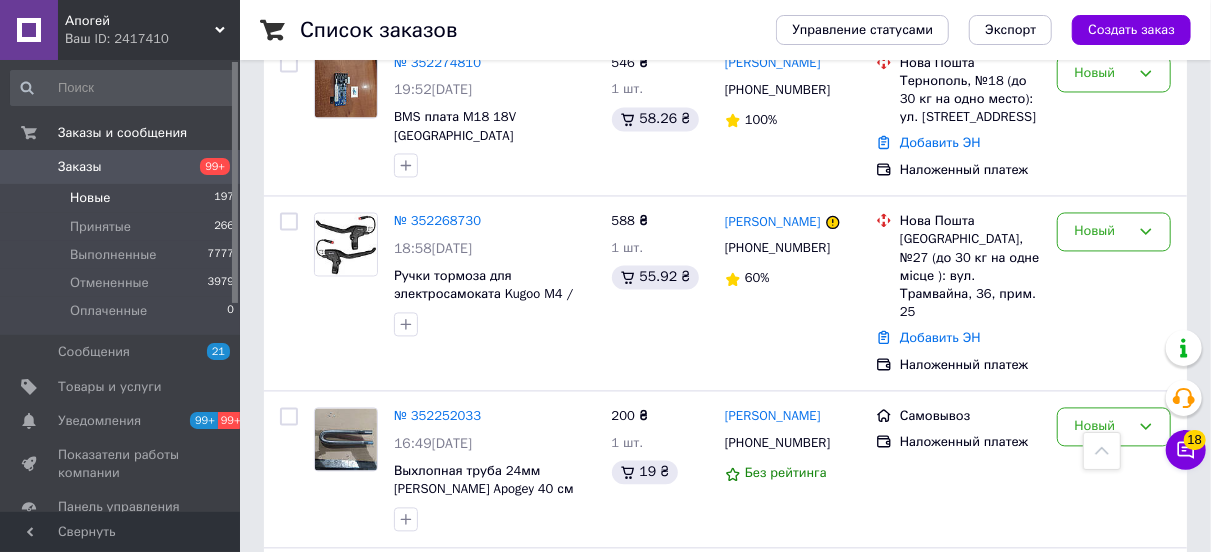 click on "Новые" at bounding box center [90, 198] 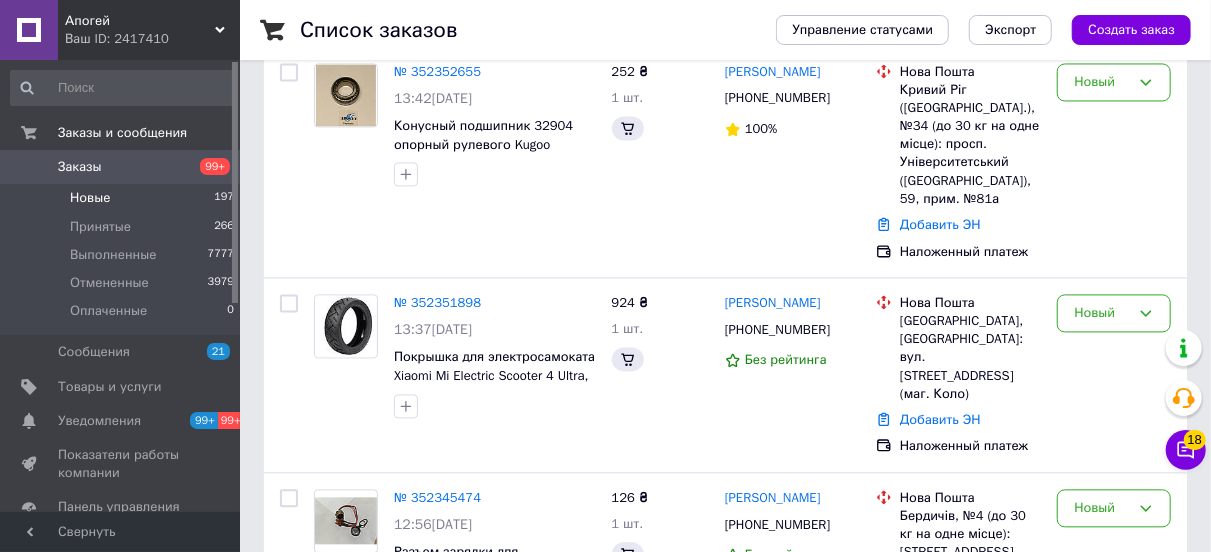 scroll, scrollTop: 0, scrollLeft: 0, axis: both 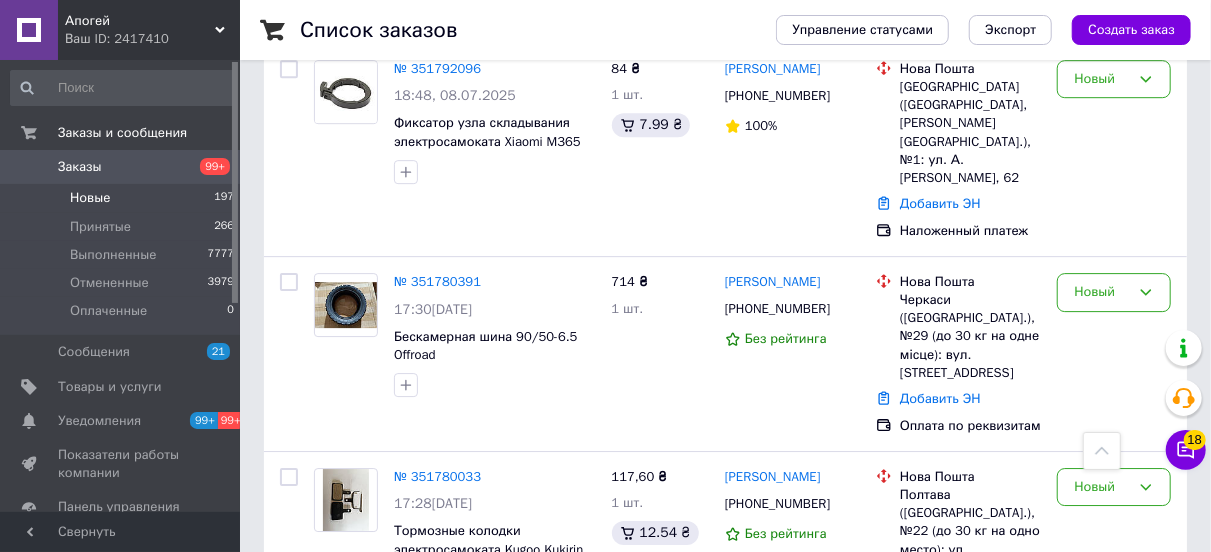 click on "3" at bounding box center [371, 1860] 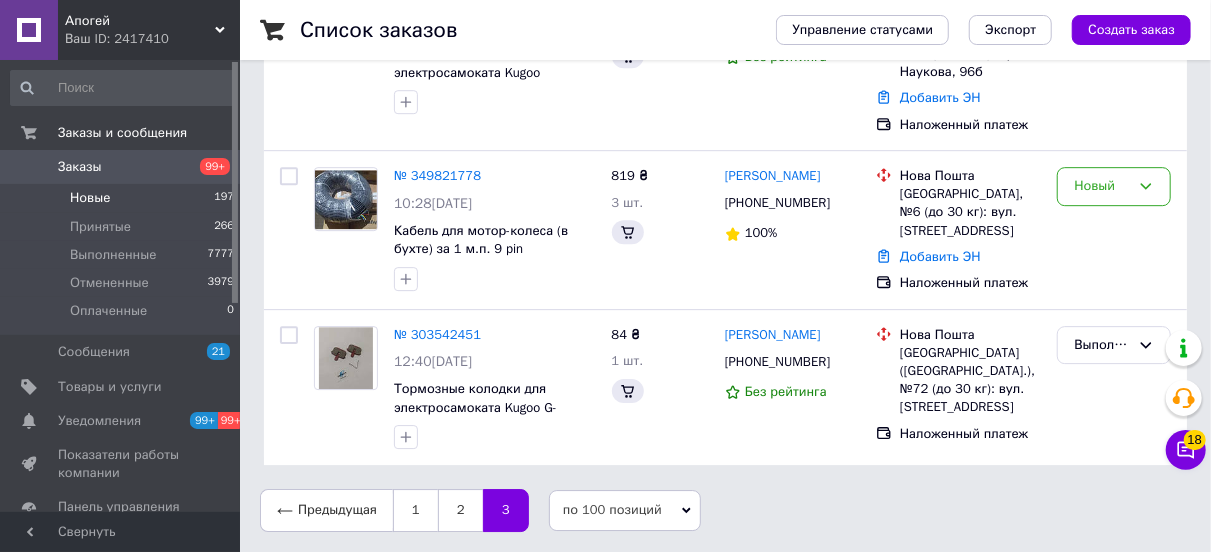 scroll, scrollTop: 0, scrollLeft: 0, axis: both 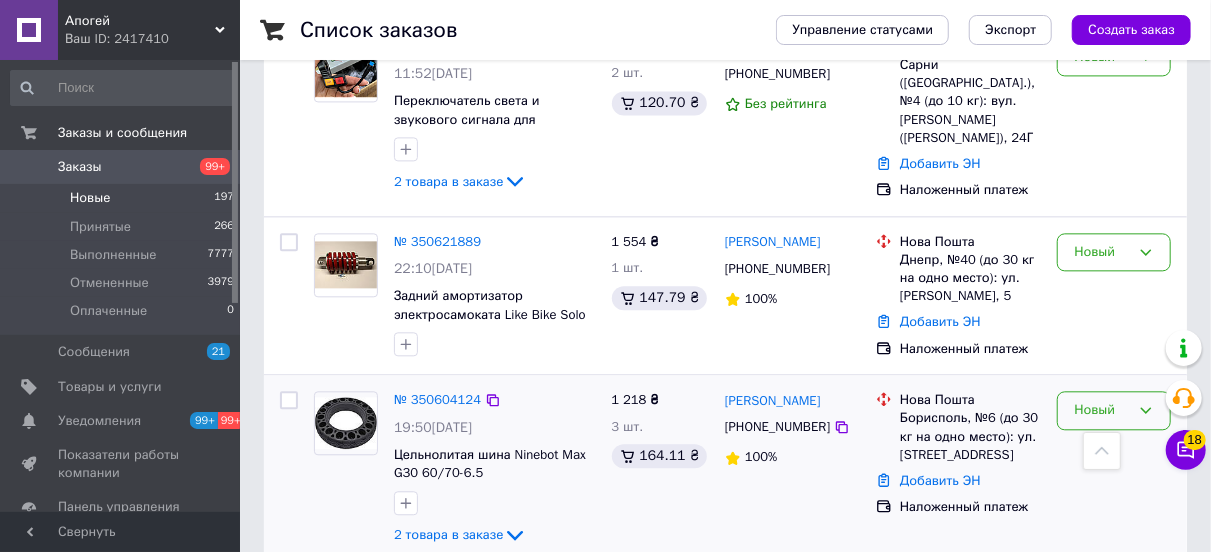 click on "Новый" at bounding box center (1102, 410) 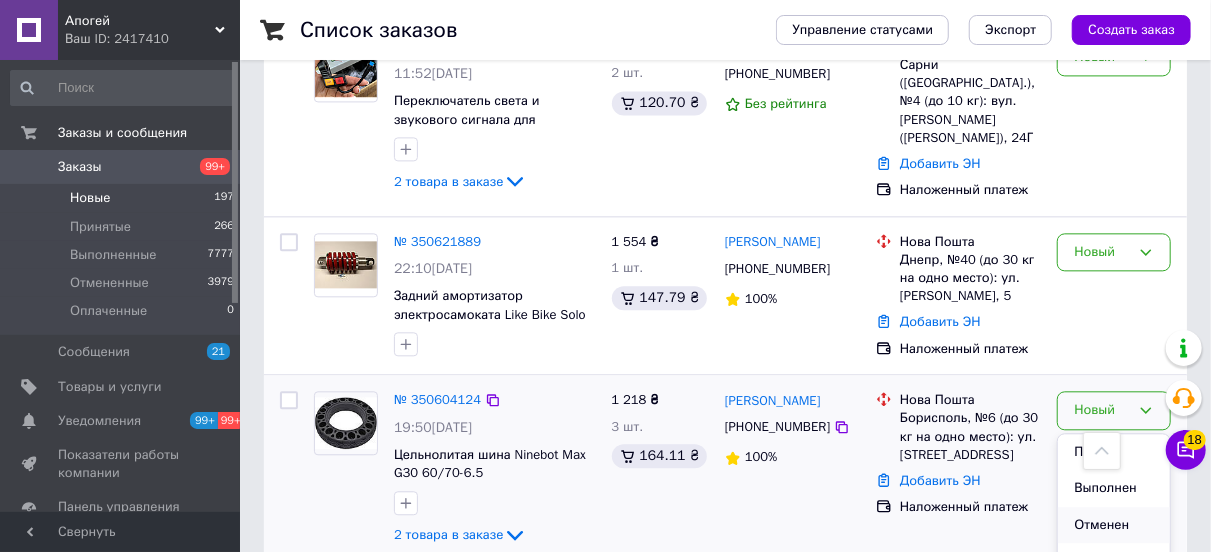 click on "Отменен" at bounding box center (1114, 525) 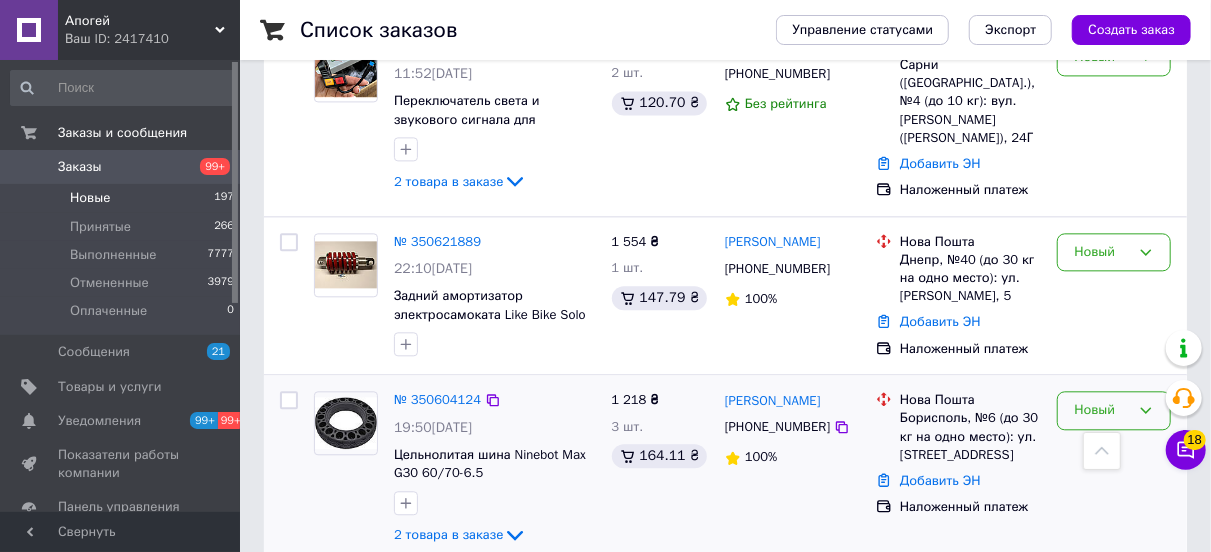 click on "Новый" at bounding box center (1114, 469) 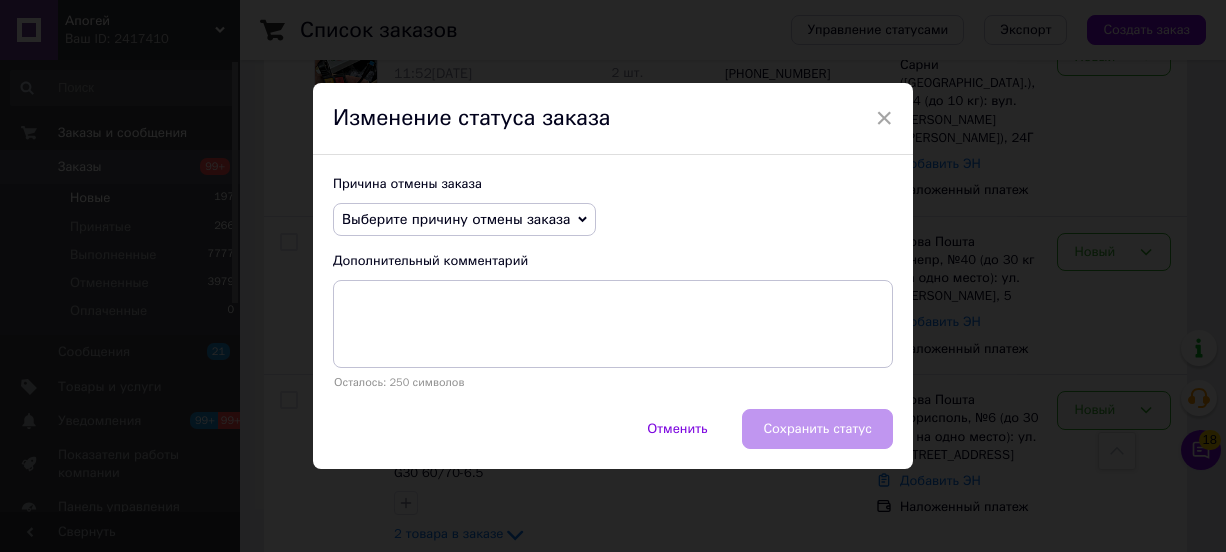 click on "Выберите причину отмены заказа" at bounding box center (456, 219) 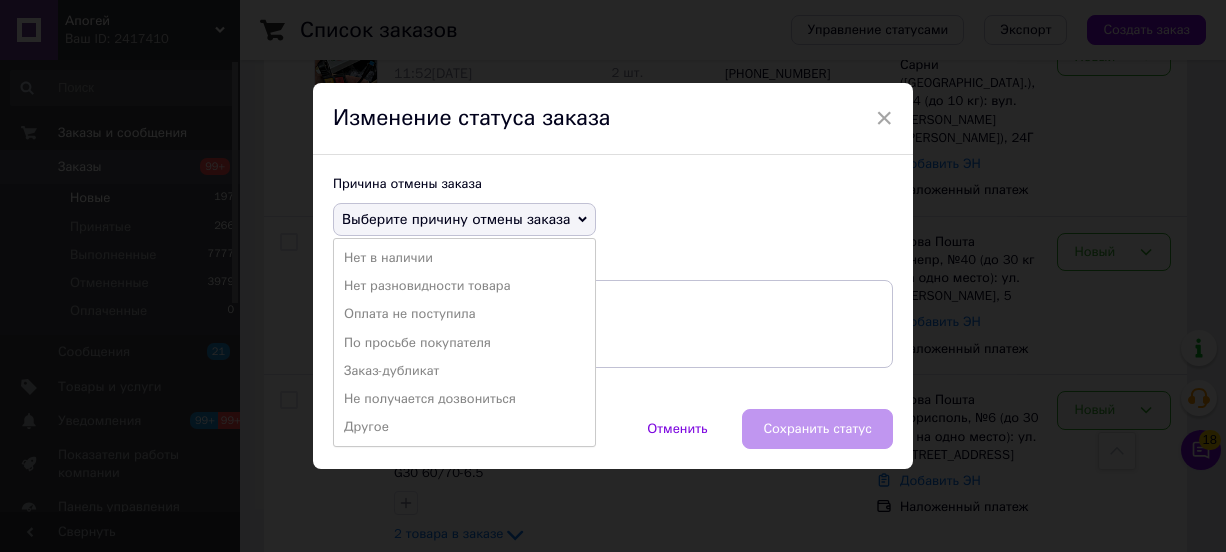 click on "По просьбе покупателя" at bounding box center (464, 343) 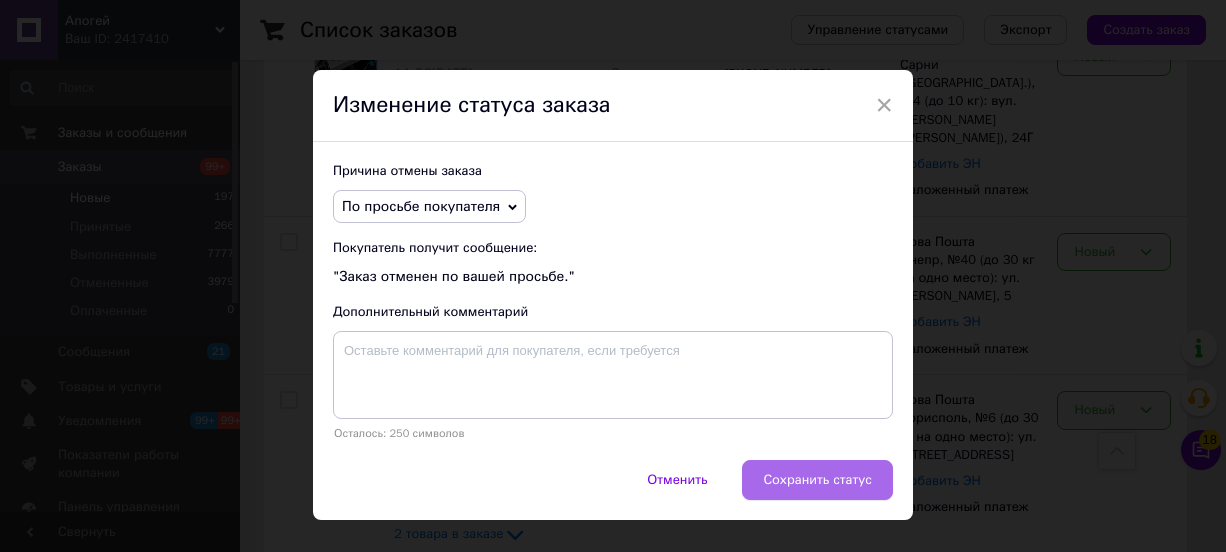 click on "Сохранить статус" at bounding box center [817, 480] 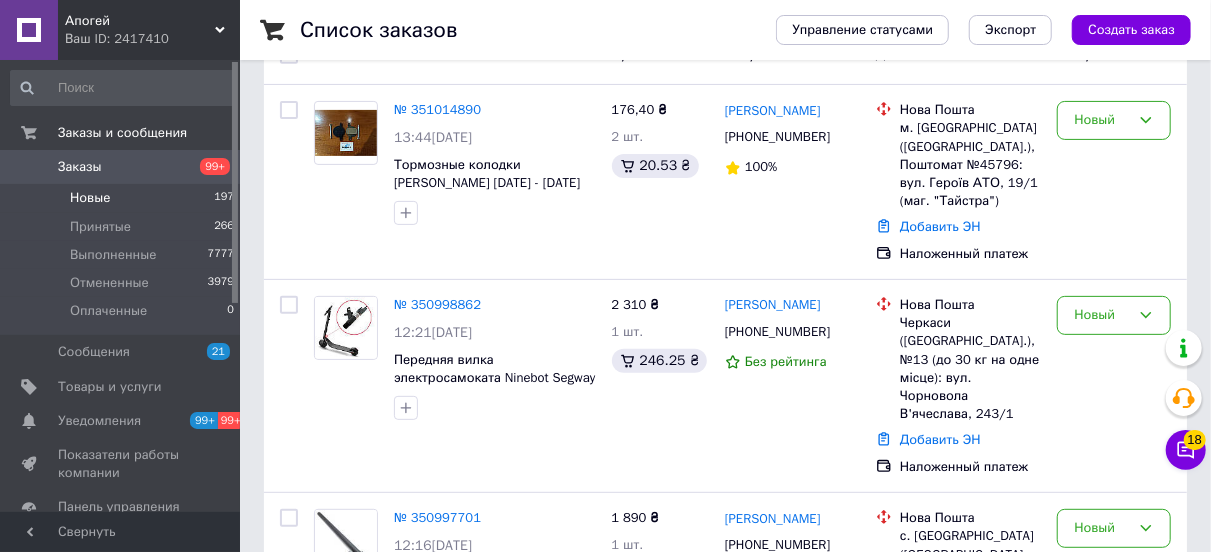 scroll, scrollTop: 2, scrollLeft: 0, axis: vertical 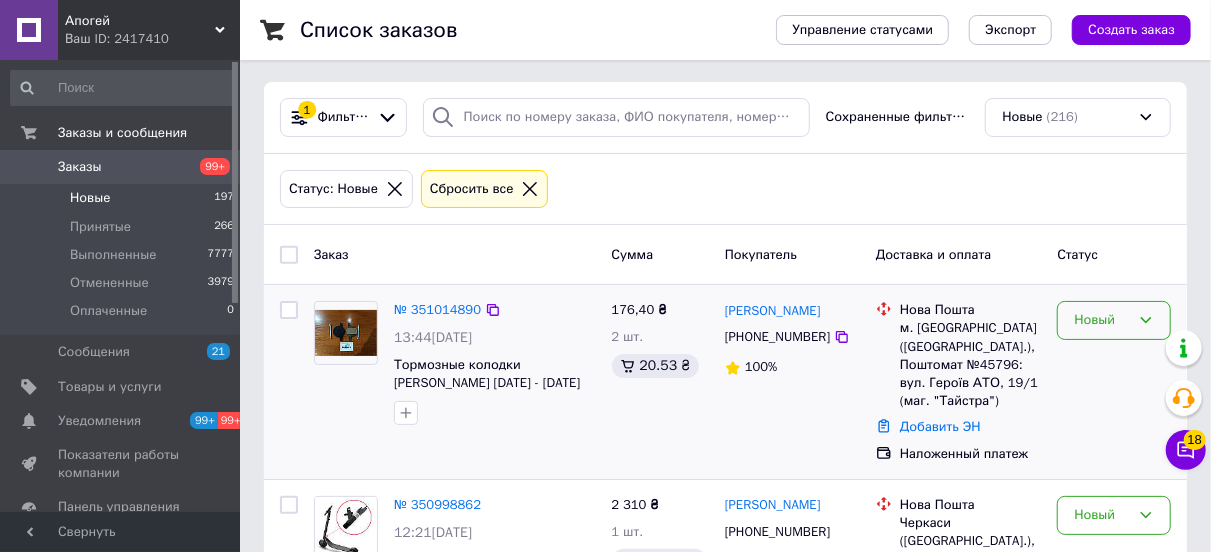 click on "Новый" at bounding box center (1114, 320) 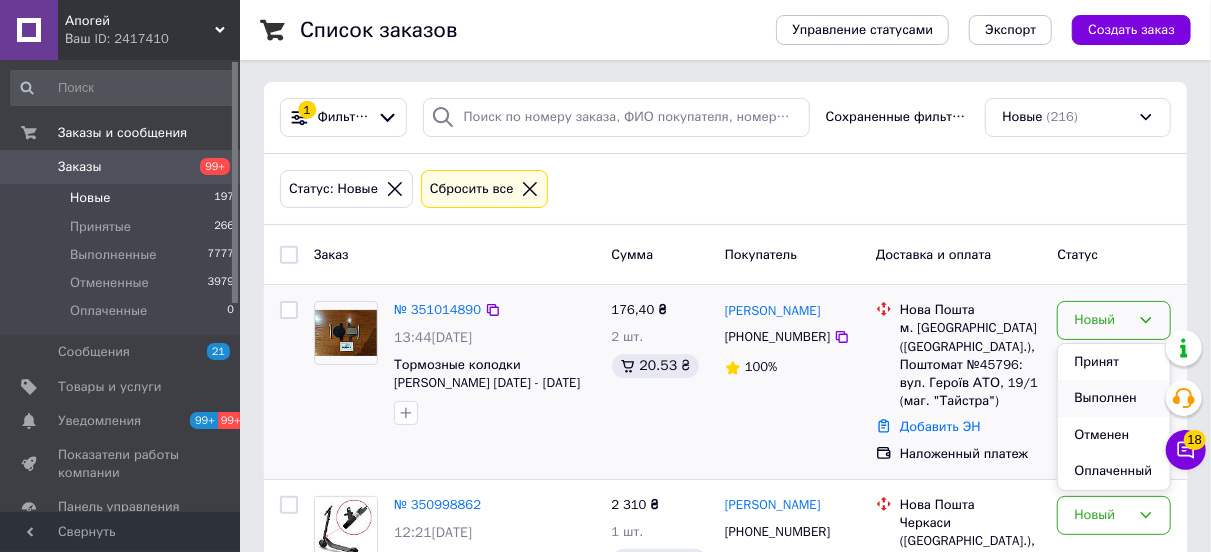 click on "Выполнен" at bounding box center (1114, 398) 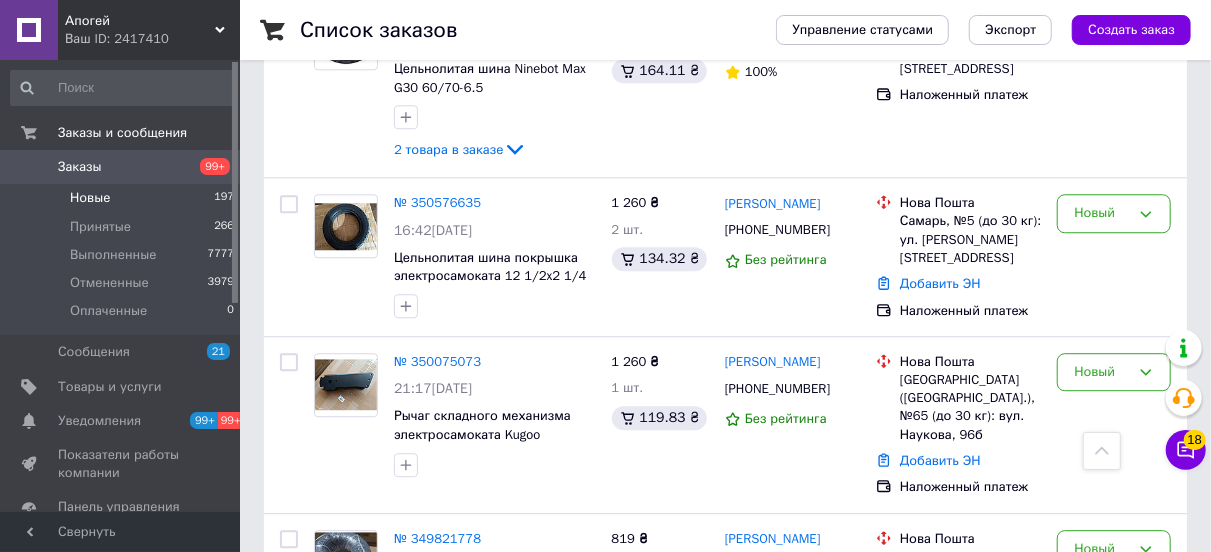 scroll, scrollTop: 2676, scrollLeft: 0, axis: vertical 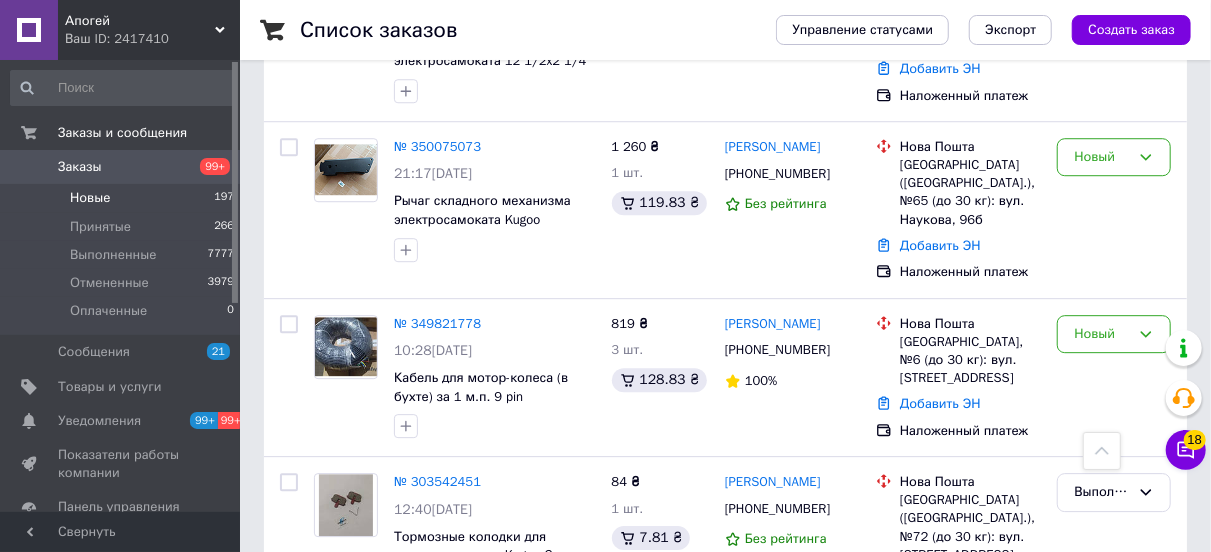 click on "2" at bounding box center (460, 658) 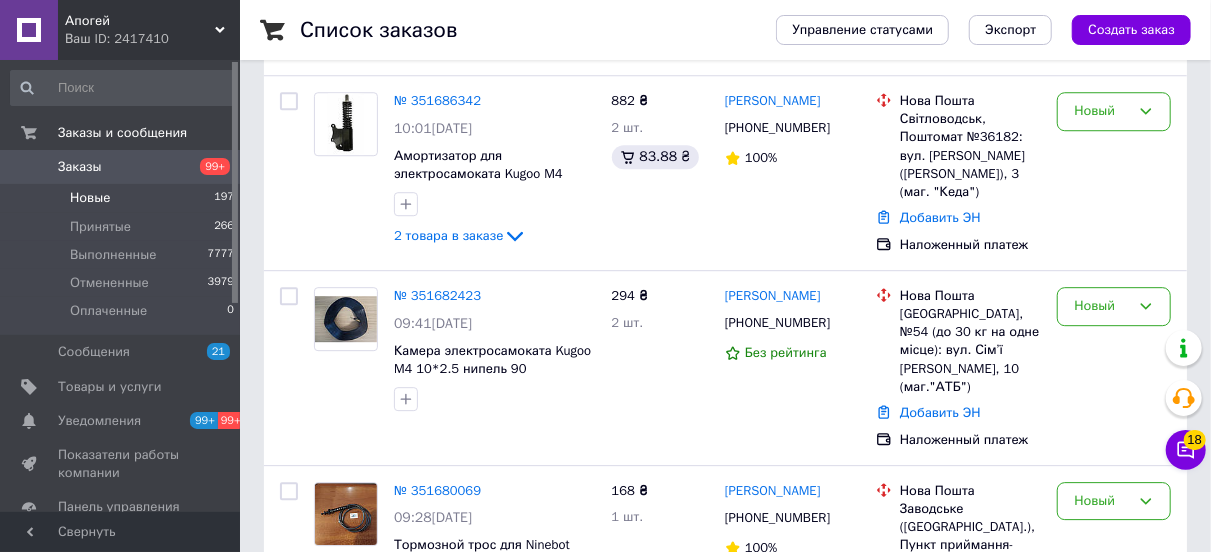 scroll, scrollTop: 0, scrollLeft: 0, axis: both 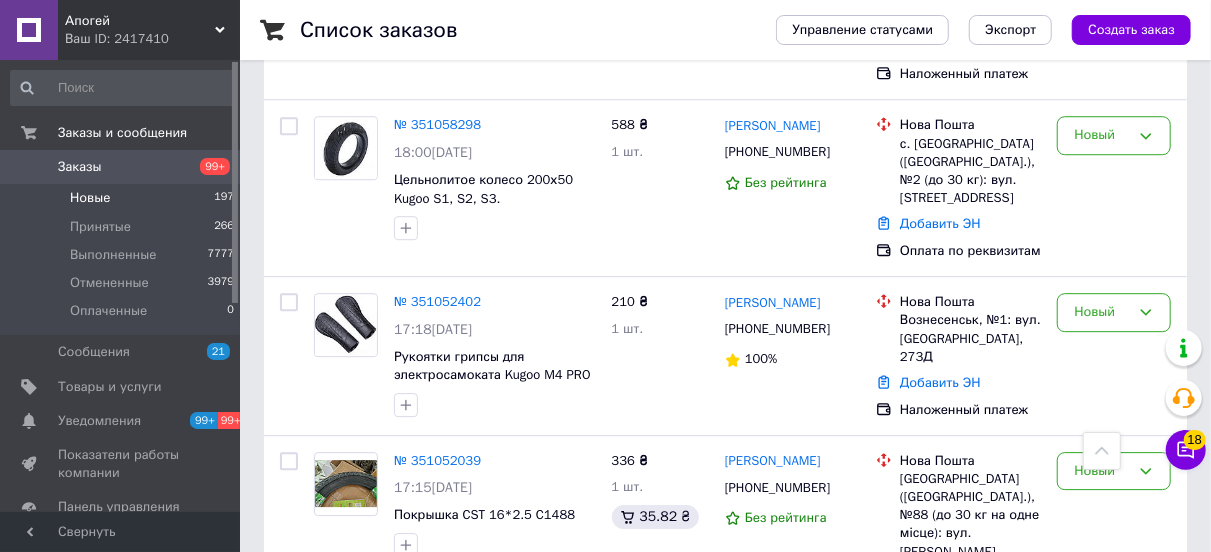 click on "Новый" at bounding box center (1102, 1285) 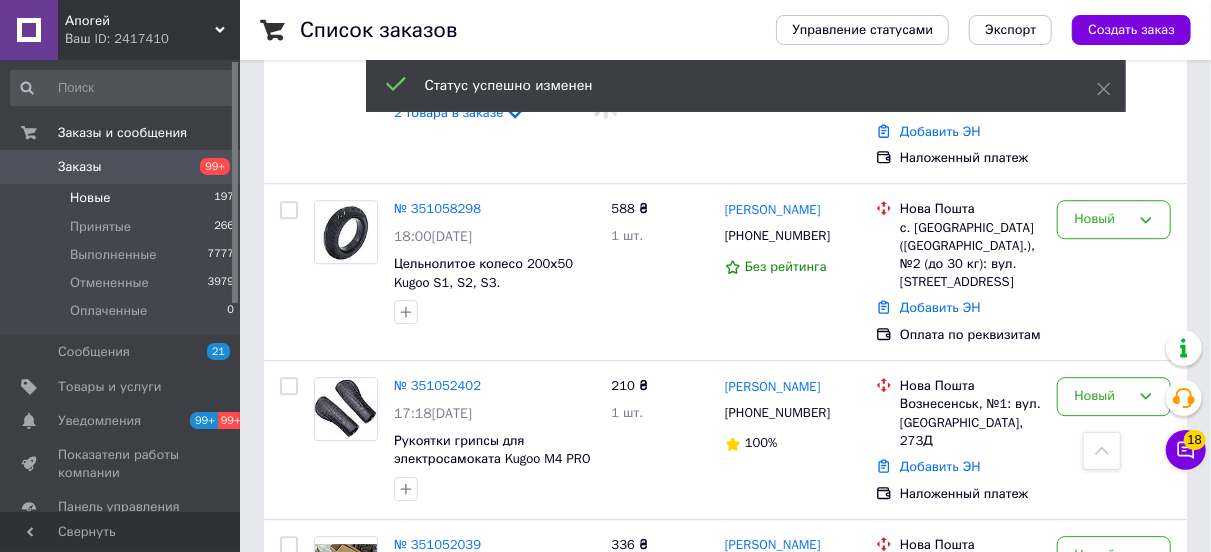 scroll, scrollTop: 17042, scrollLeft: 0, axis: vertical 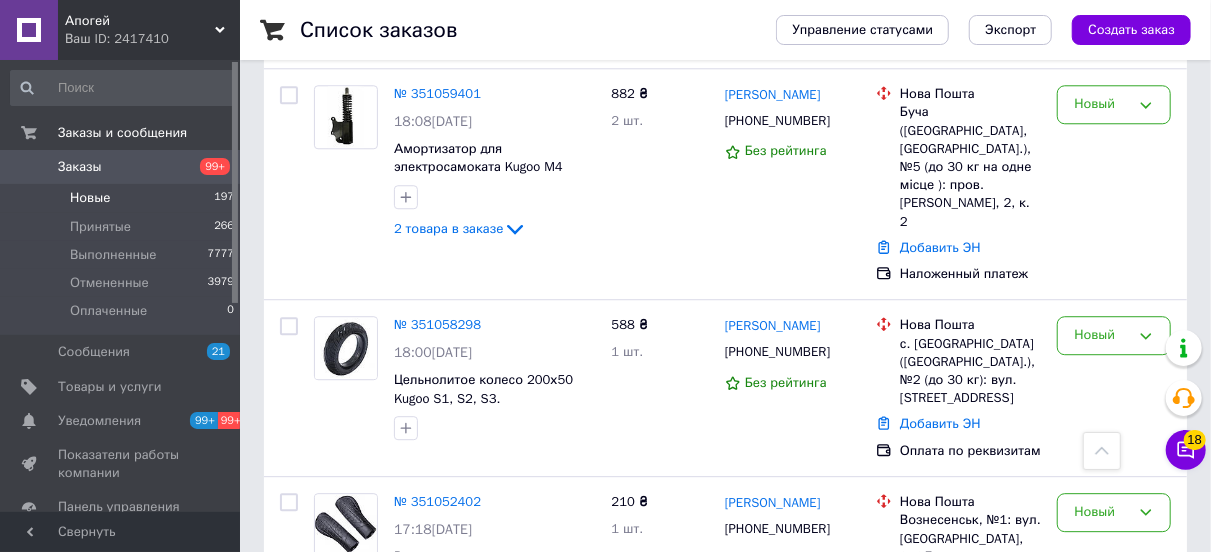 click on "Новый" at bounding box center [1114, 1328] 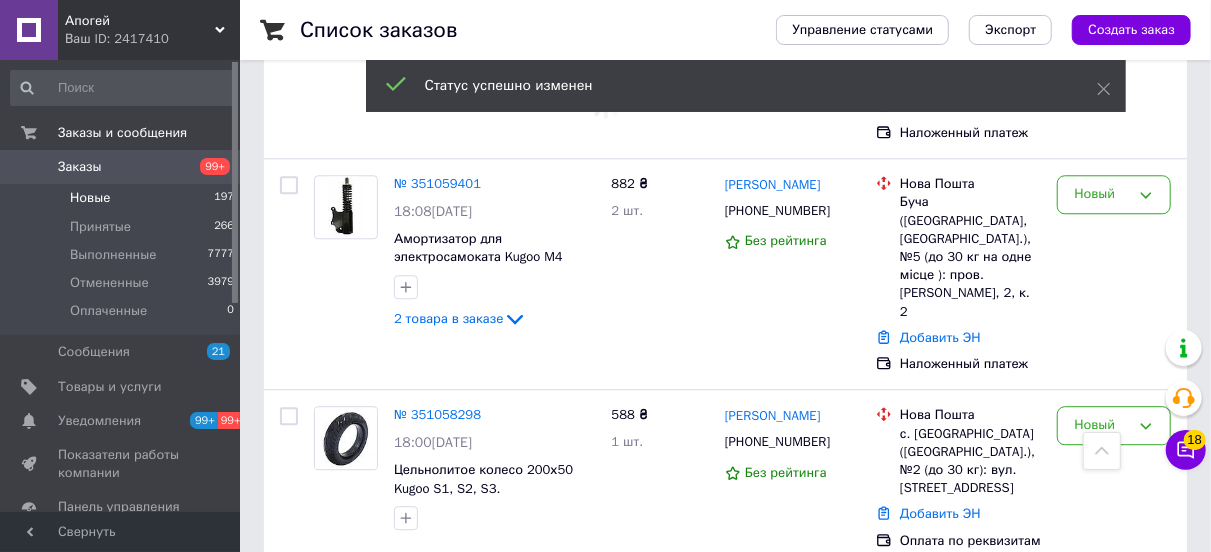 scroll, scrollTop: 16842, scrollLeft: 0, axis: vertical 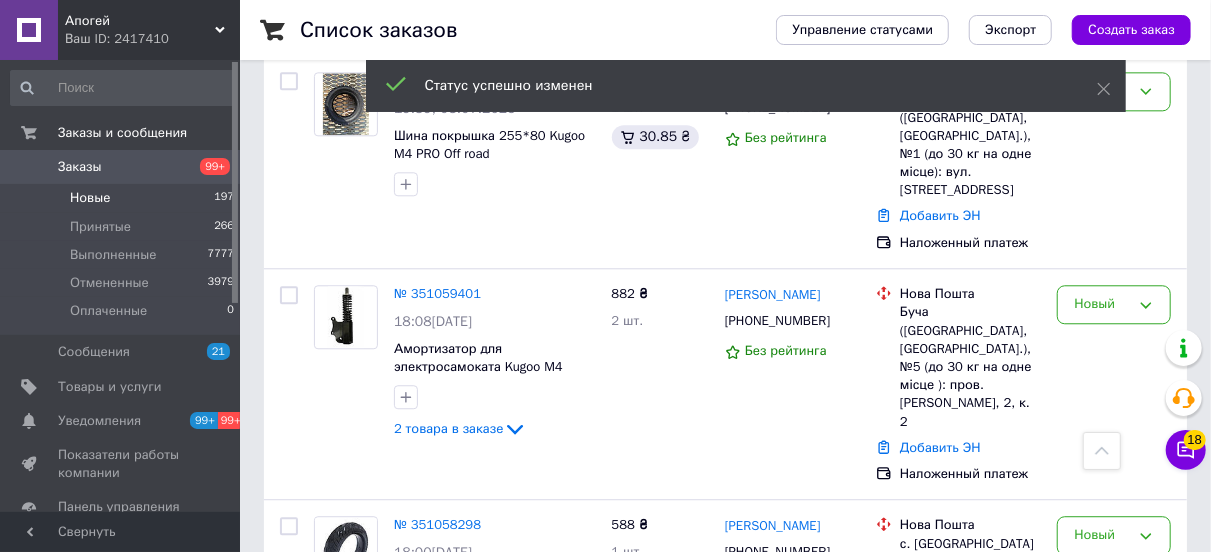 click on "Новый" at bounding box center (1114, 1315) 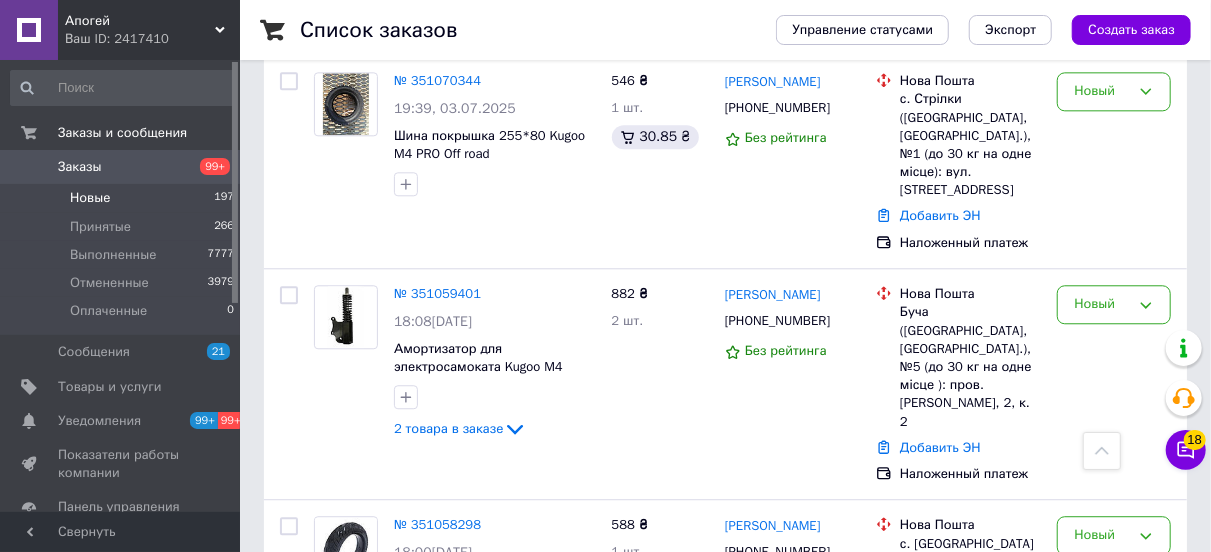 click on "Выполнен" at bounding box center [1114, 1393] 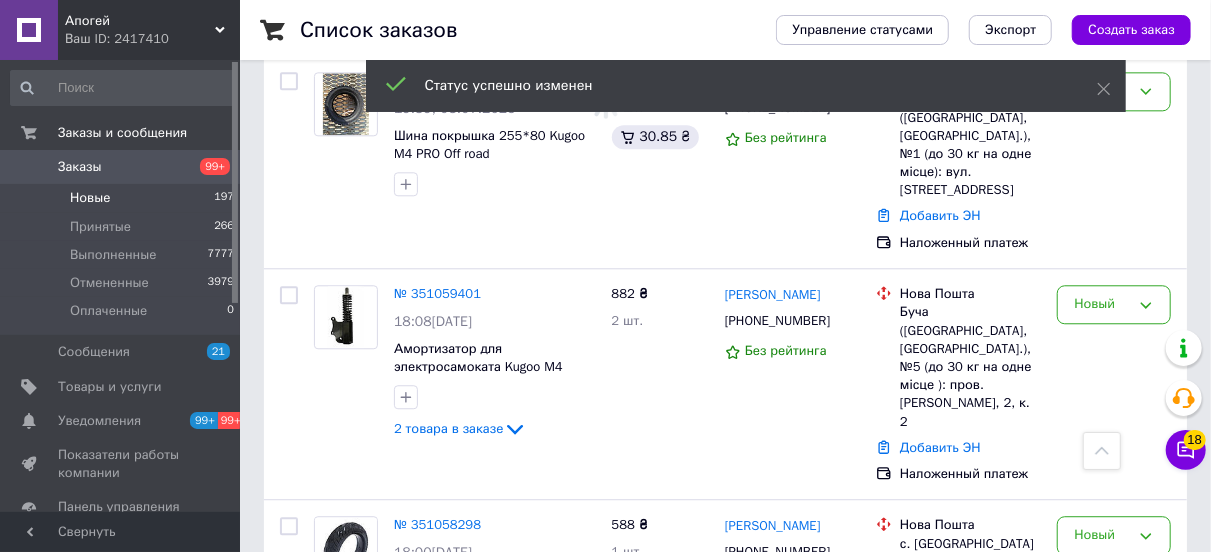 scroll, scrollTop: 16742, scrollLeft: 0, axis: vertical 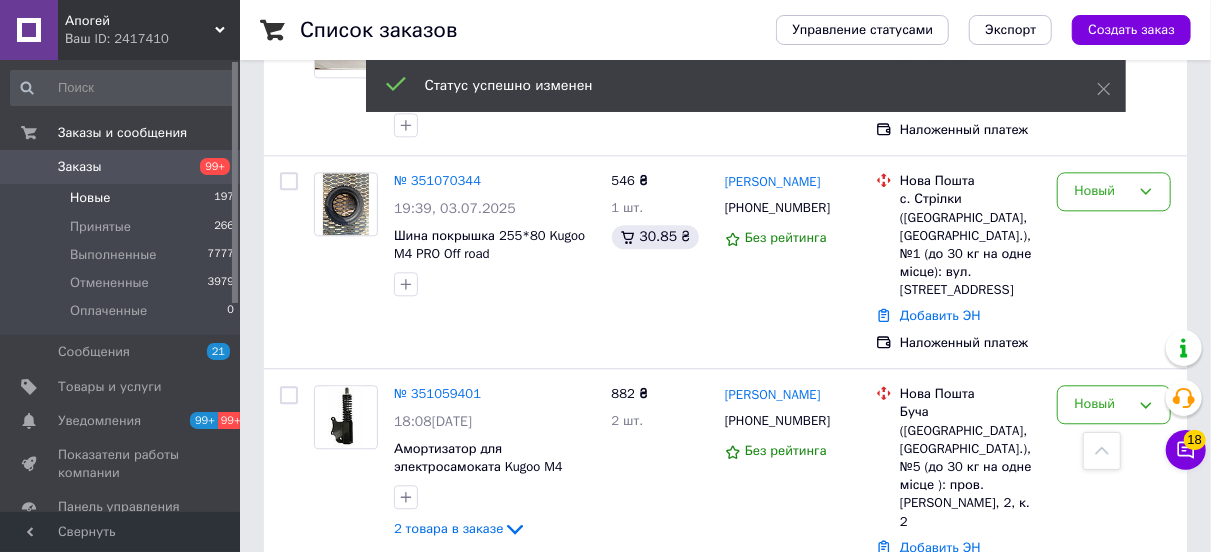 click on "Новый" at bounding box center [1102, 1184] 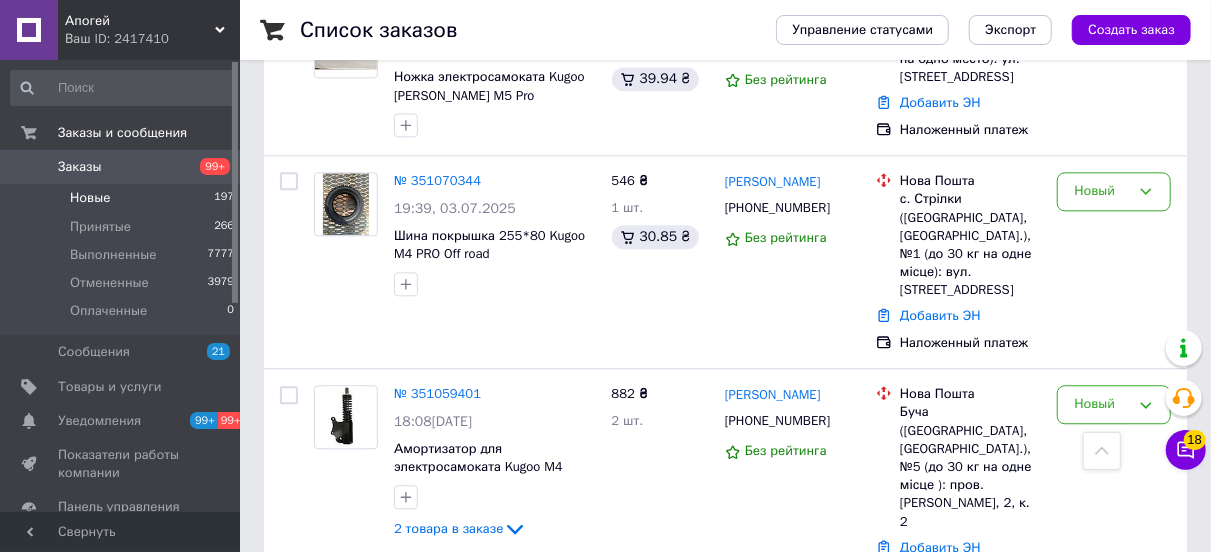 click on "Выполнен" at bounding box center [1114, 1262] 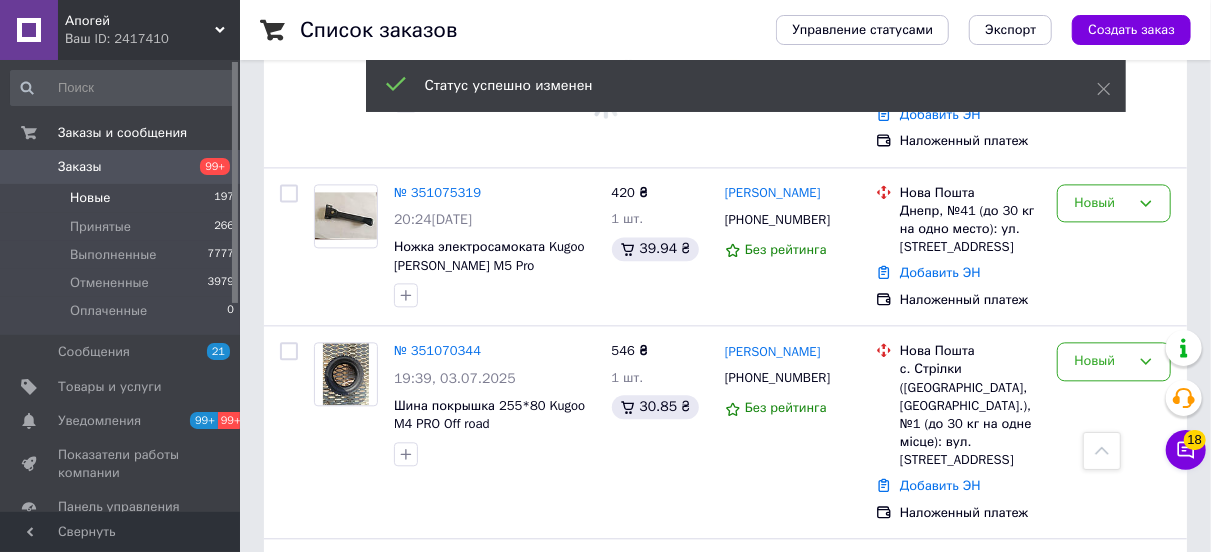 scroll, scrollTop: 16542, scrollLeft: 0, axis: vertical 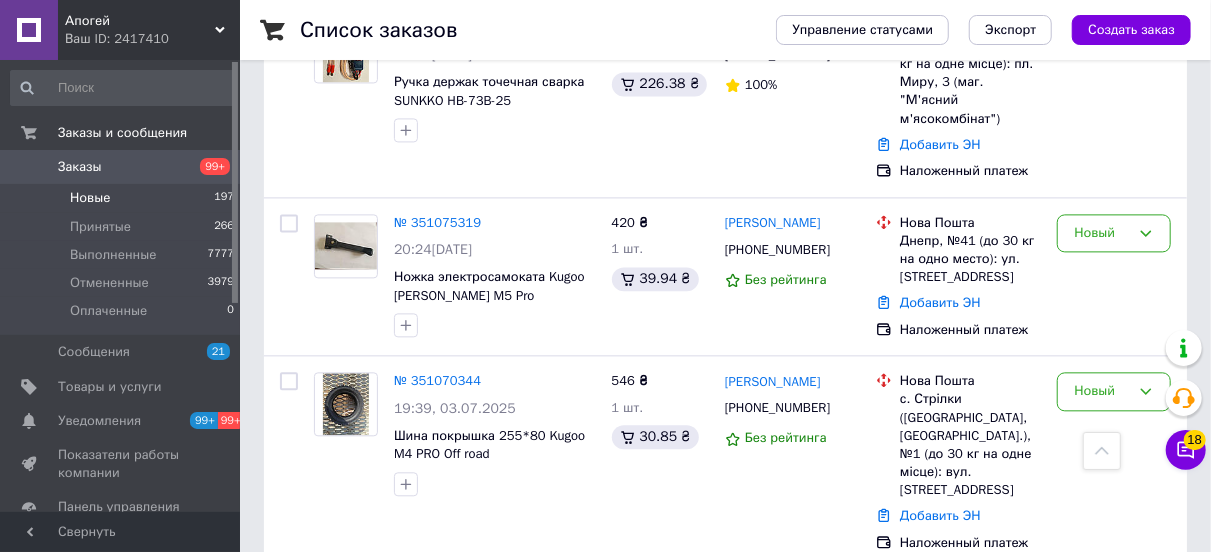 click on "Новый" at bounding box center [1102, 1171] 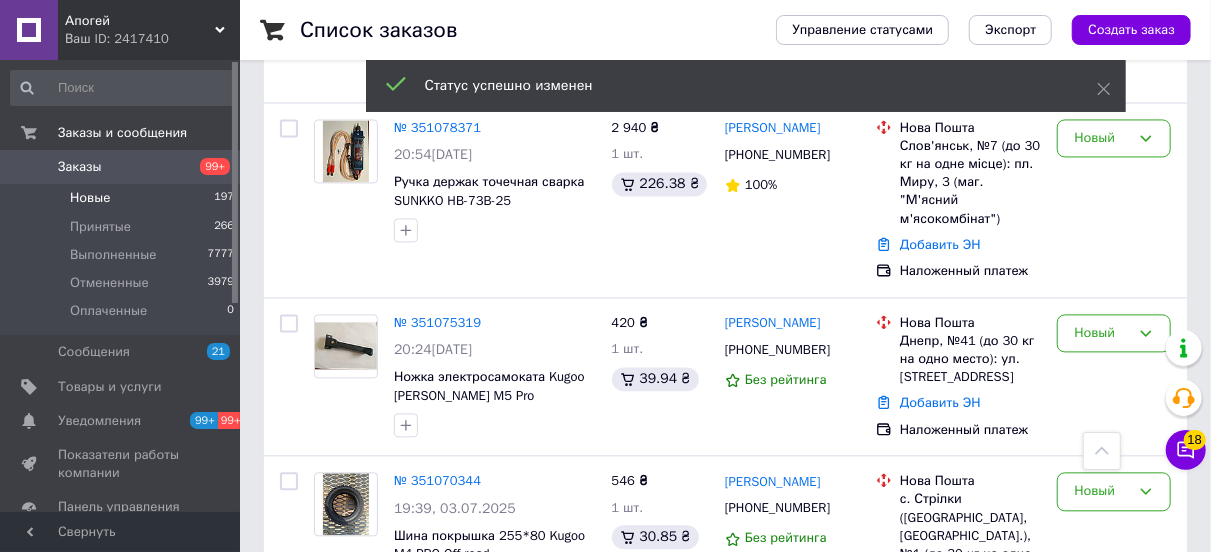 scroll, scrollTop: 16342, scrollLeft: 0, axis: vertical 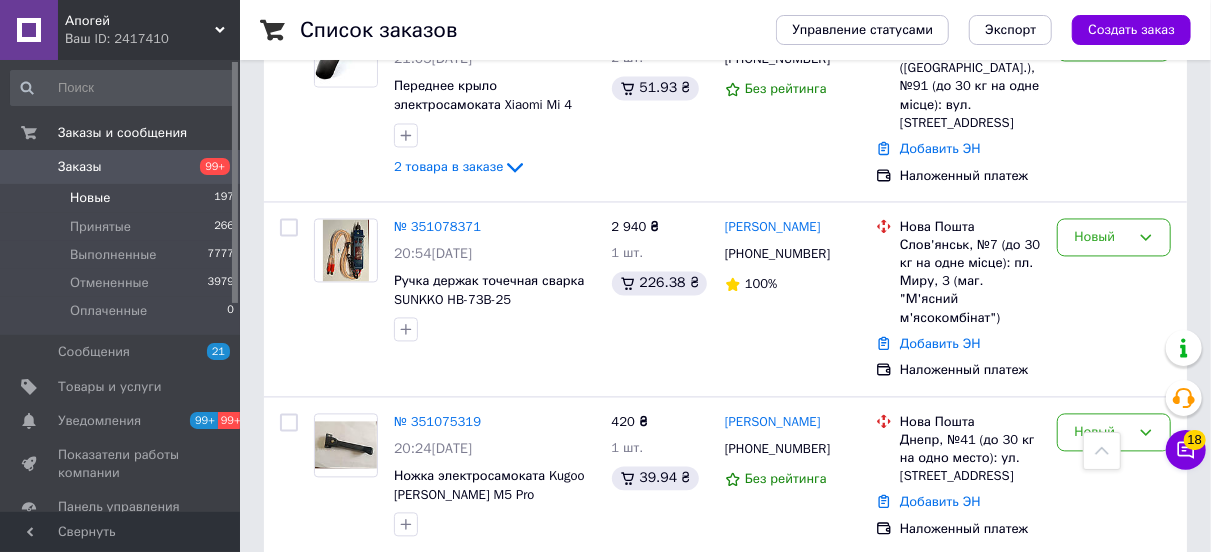 click on "Новый" at bounding box center (1102, 1212) 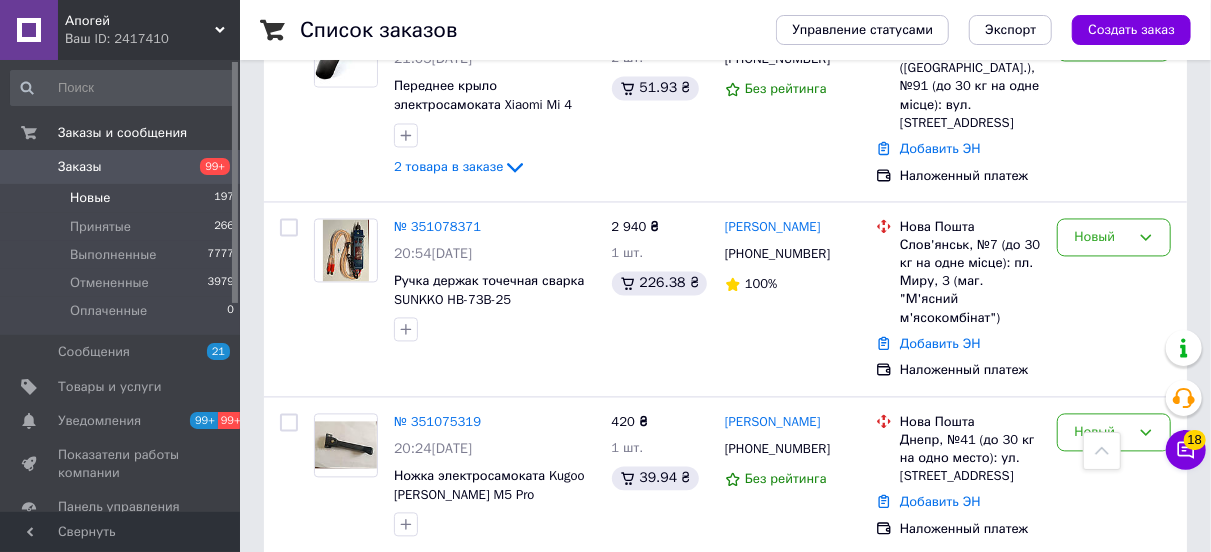 click on "Выполнен" at bounding box center [1114, 1290] 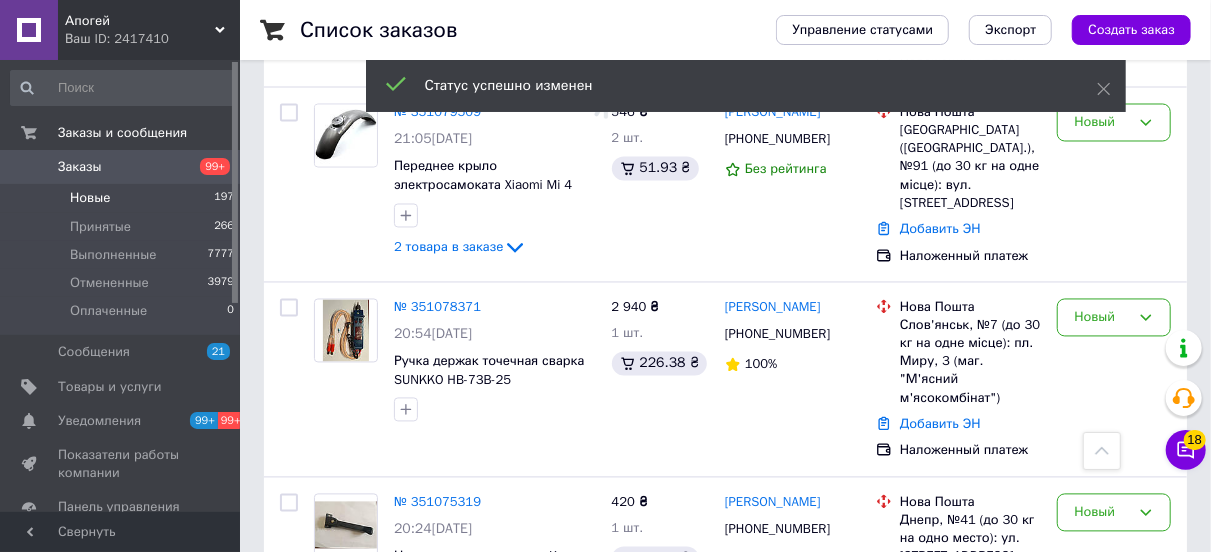 scroll, scrollTop: 16142, scrollLeft: 0, axis: vertical 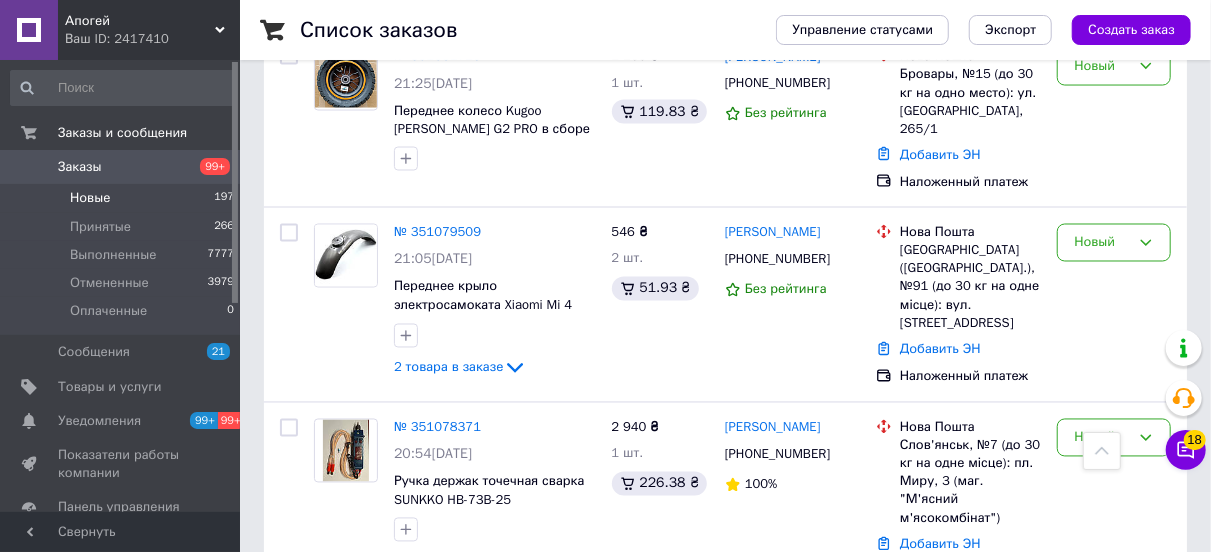 click on "Новый" at bounding box center [1102, 1235] 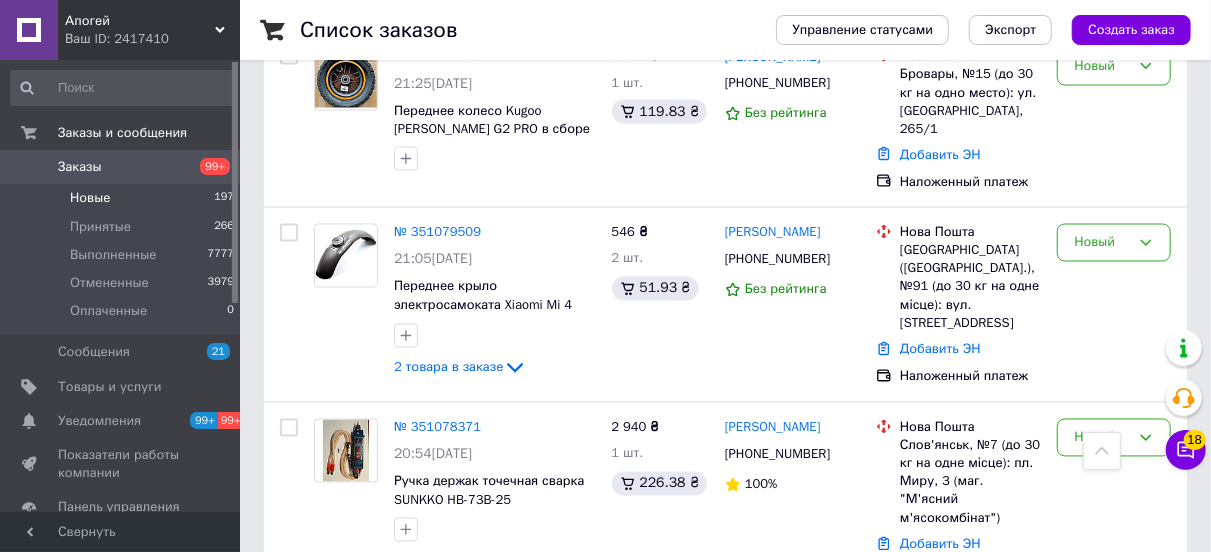 click on "Выполнен" at bounding box center [1114, 1314] 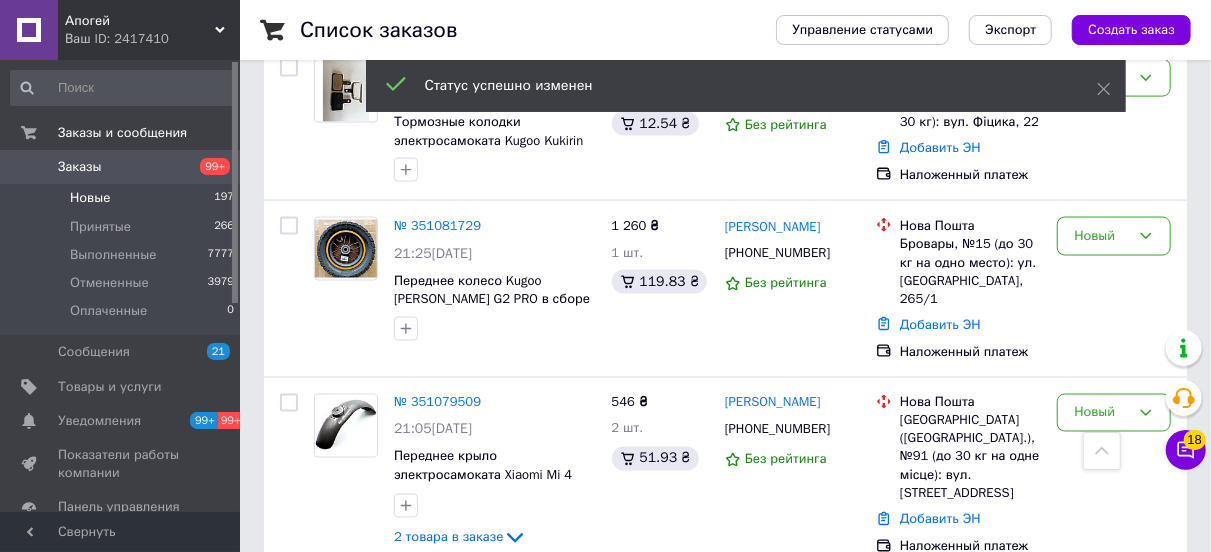 scroll, scrollTop: 15942, scrollLeft: 0, axis: vertical 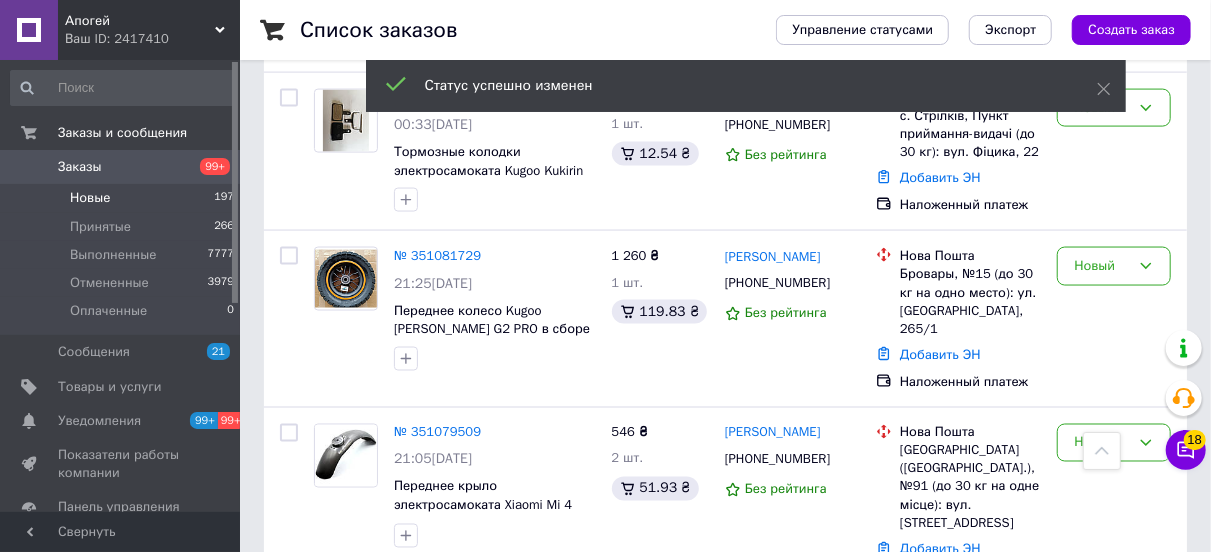 click on "Новый" at bounding box center [1114, 1204] 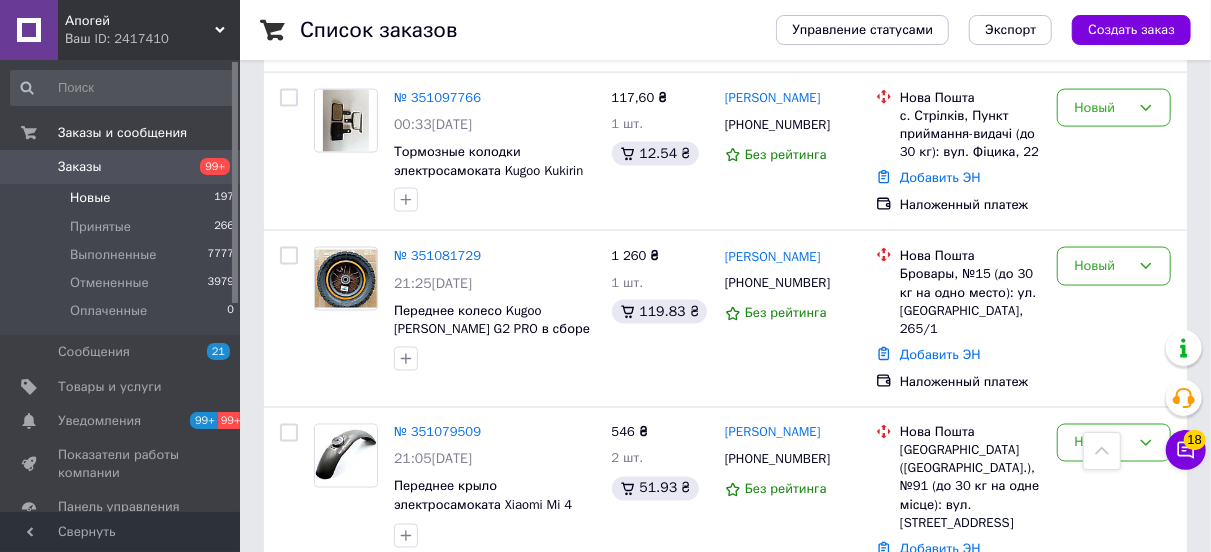 click on "Выполнен" at bounding box center [1114, 1282] 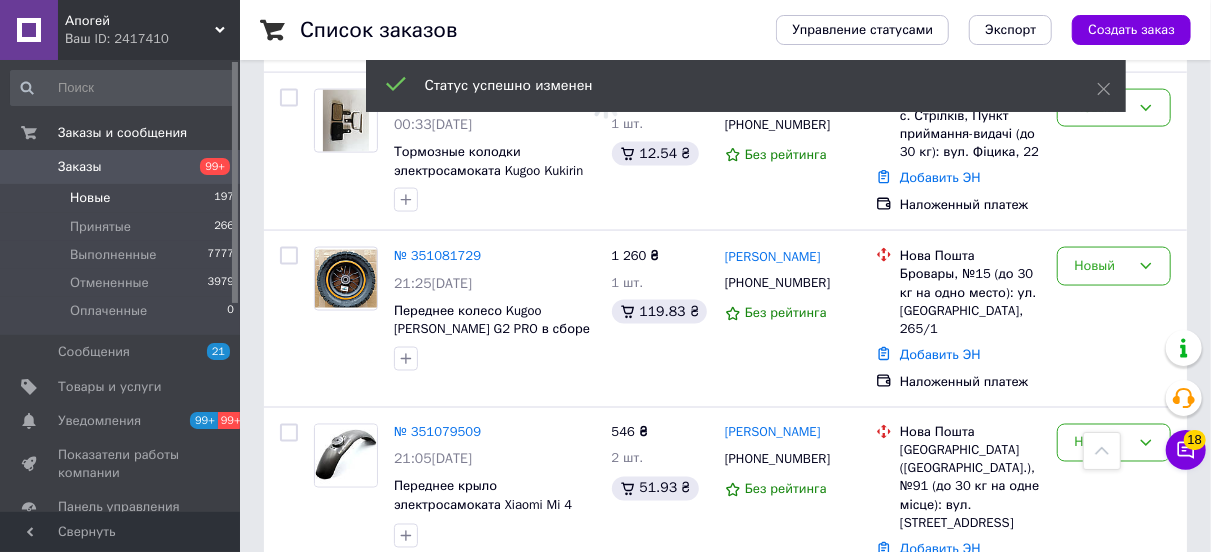 scroll, scrollTop: 15842, scrollLeft: 0, axis: vertical 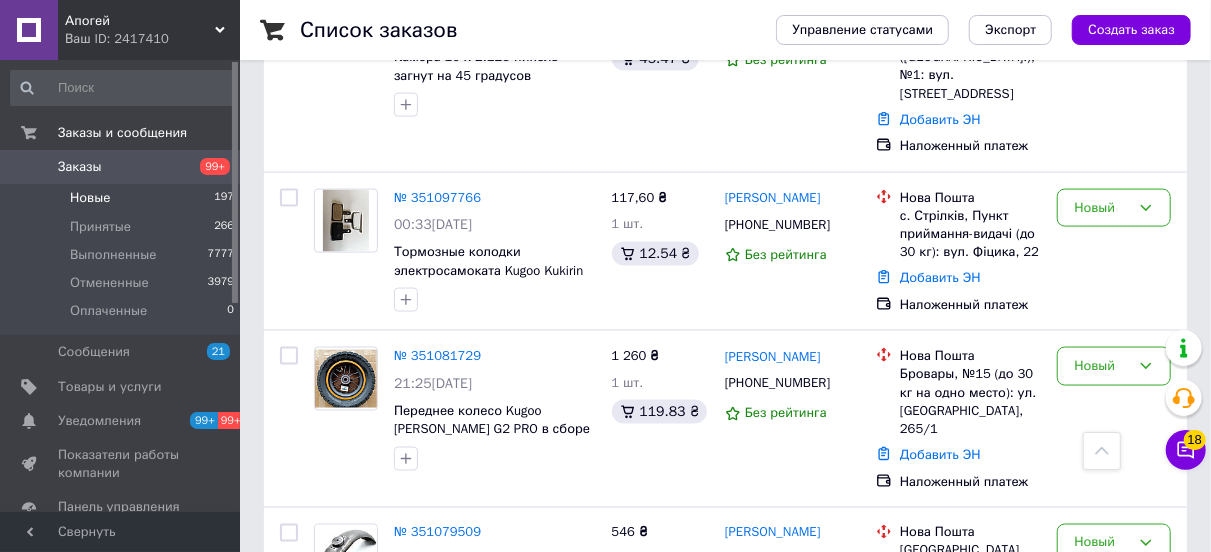 click on "Новый" at bounding box center (1102, 1091) 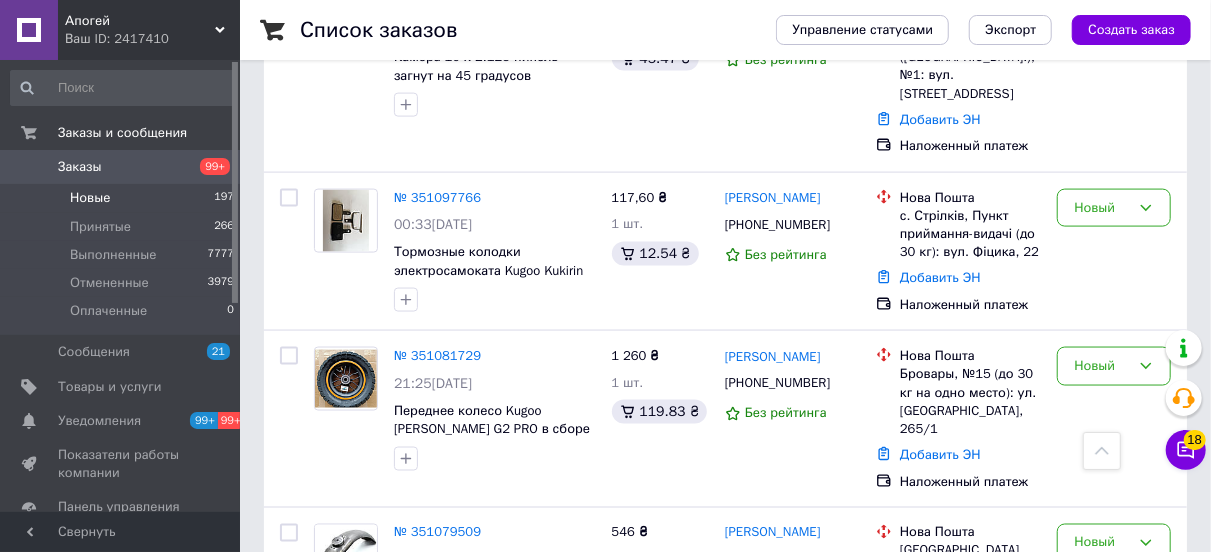 click on "Выполнен" at bounding box center (1114, 1169) 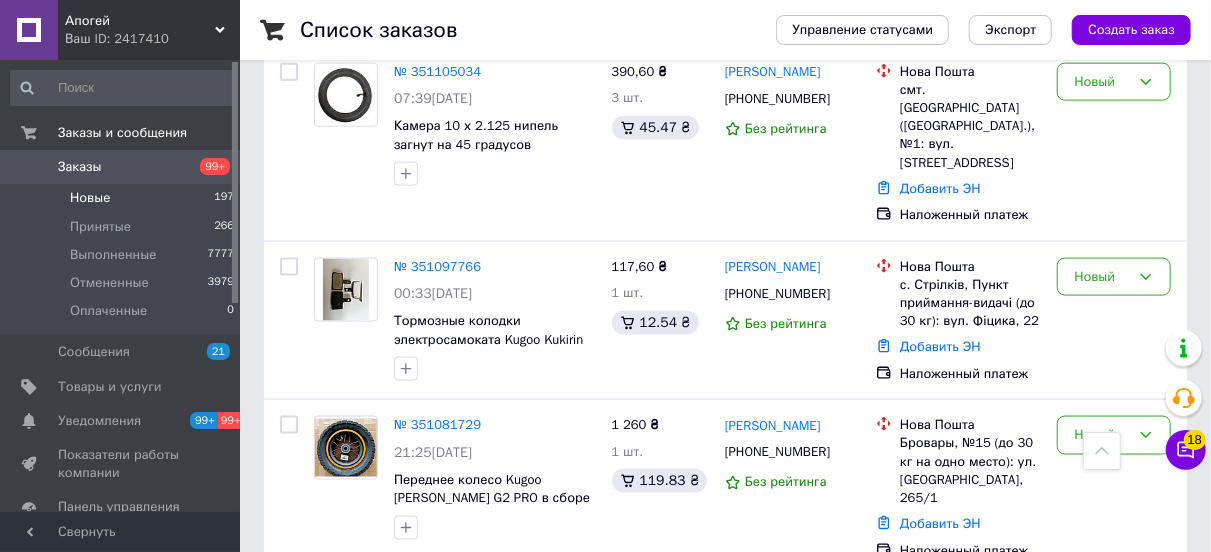 scroll, scrollTop: 15742, scrollLeft: 0, axis: vertical 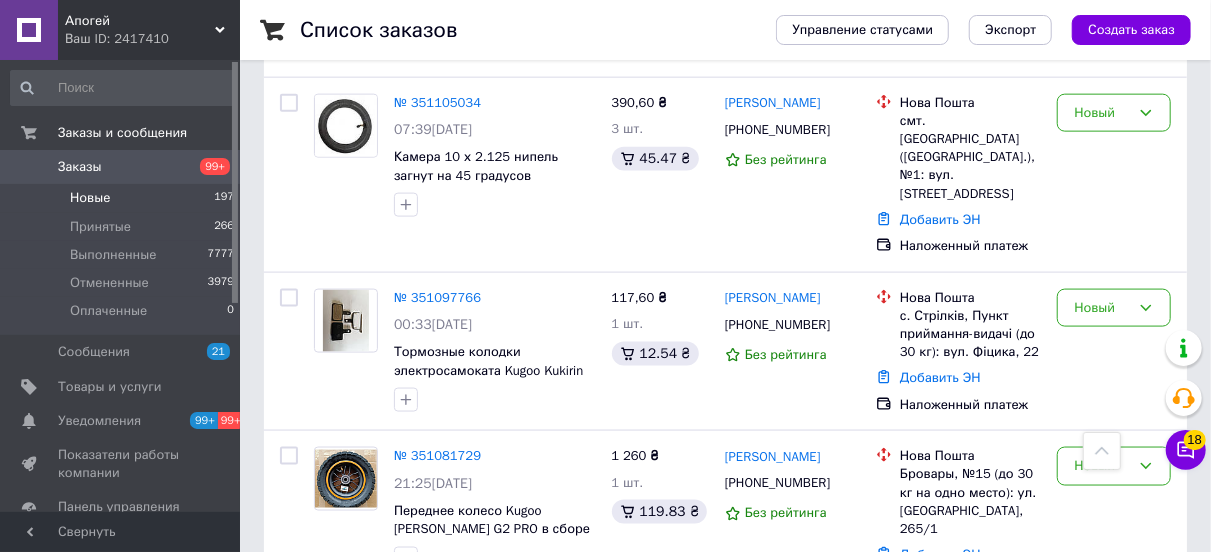 click on "Новый" at bounding box center (1102, 1033) 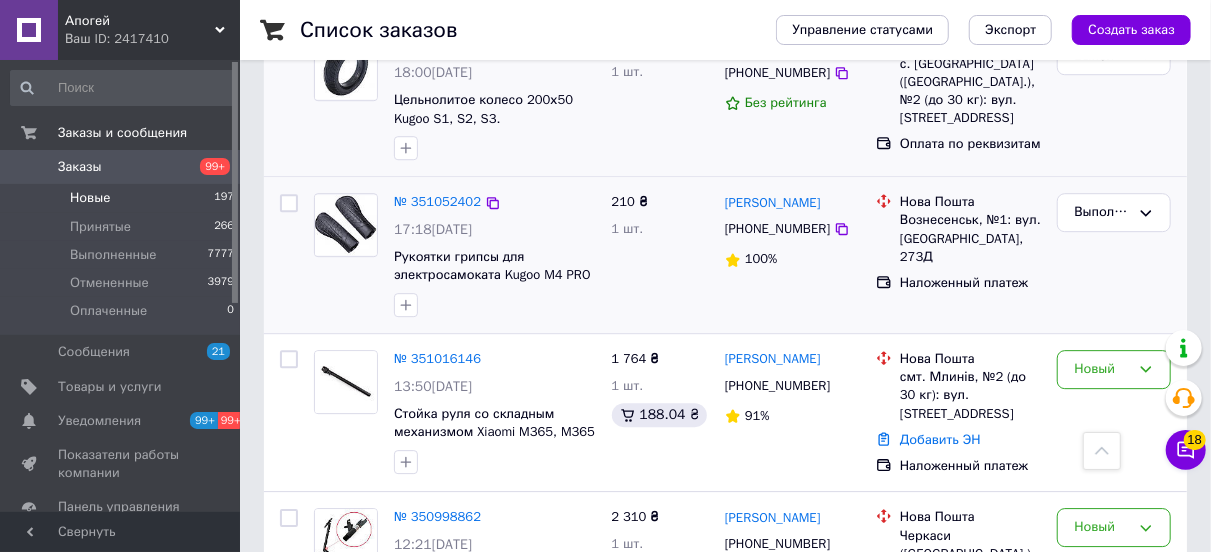 scroll, scrollTop: 17332, scrollLeft: 0, axis: vertical 